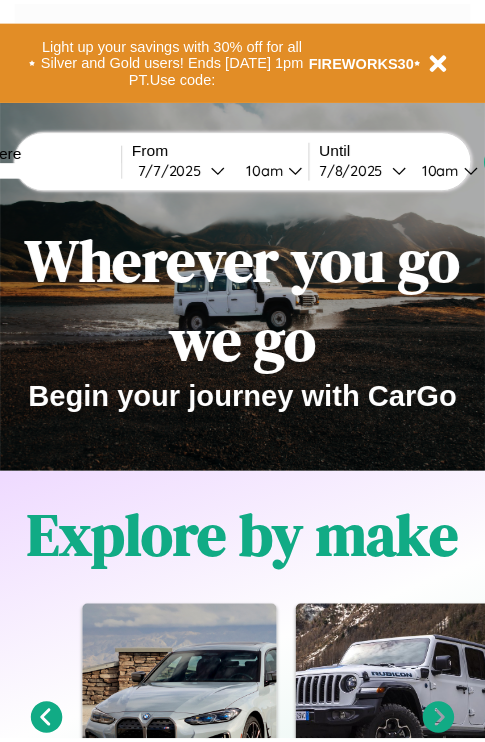 scroll, scrollTop: 0, scrollLeft: 0, axis: both 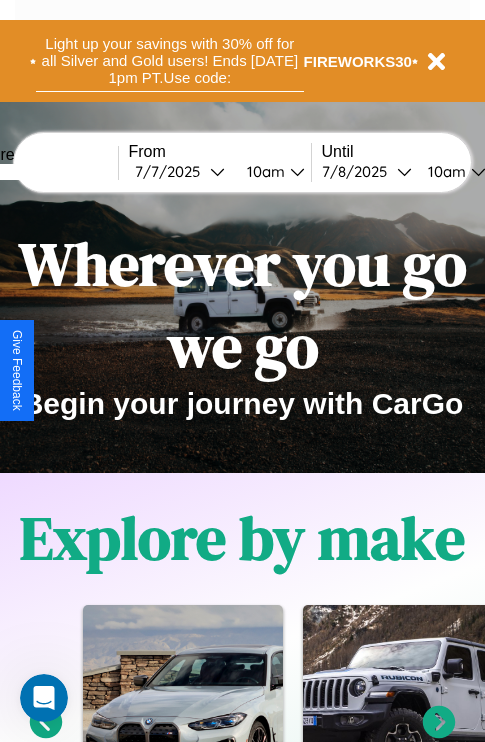 click on "Light up your savings with 30% off for all Silver and Gold users! Ends [DATE] 1pm PT.  Use code:" at bounding box center [170, 61] 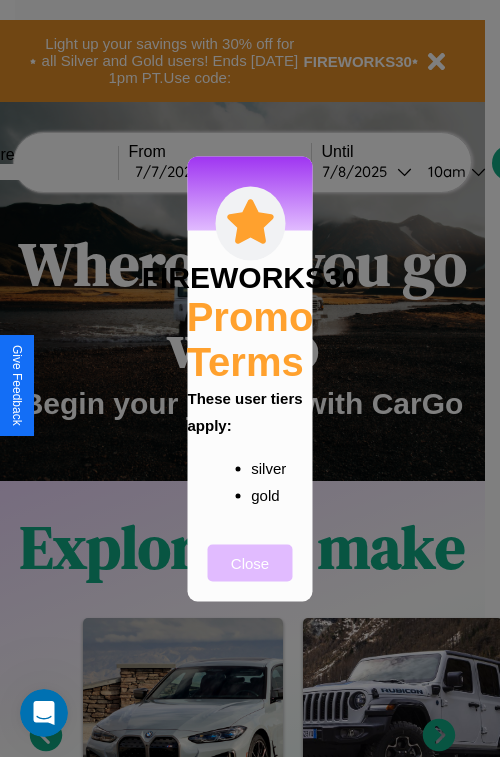 click on "Close" at bounding box center [250, 562] 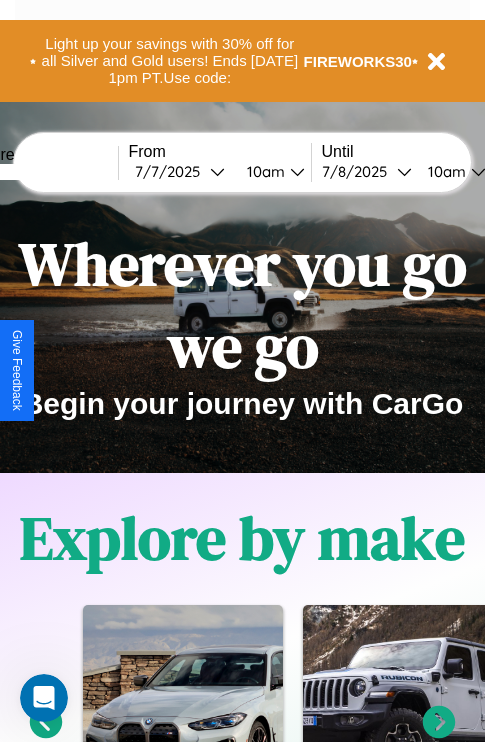 click at bounding box center (43, 172) 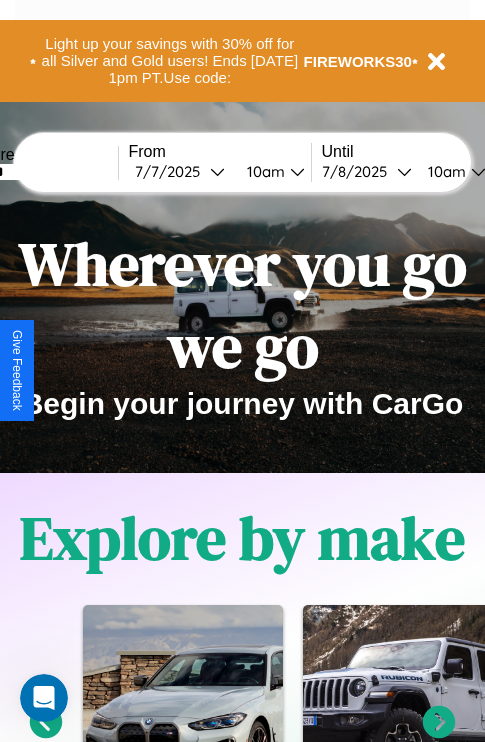 type on "******" 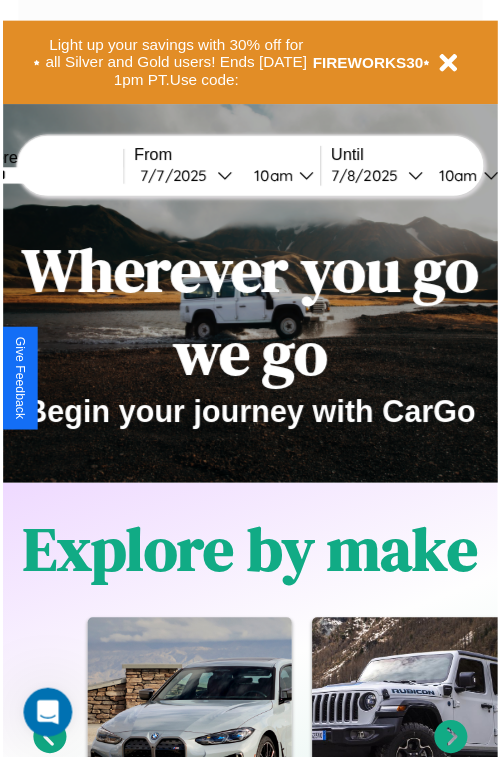 select on "*" 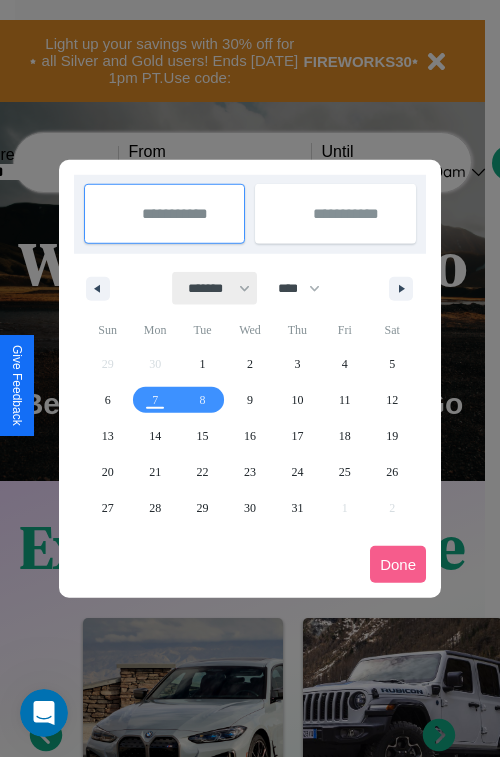 click on "******* ******** ***** ***** *** **** **** ****** ********* ******* ******** ********" at bounding box center [215, 288] 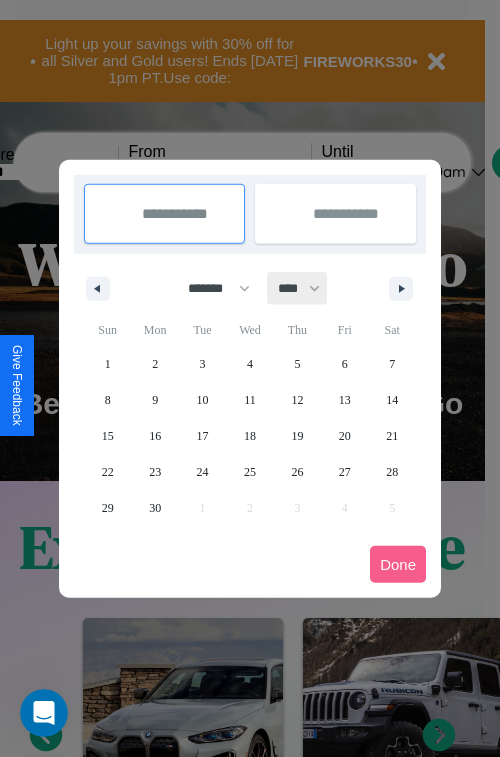 click on "**** **** **** **** **** **** **** **** **** **** **** **** **** **** **** **** **** **** **** **** **** **** **** **** **** **** **** **** **** **** **** **** **** **** **** **** **** **** **** **** **** **** **** **** **** **** **** **** **** **** **** **** **** **** **** **** **** **** **** **** **** **** **** **** **** **** **** **** **** **** **** **** **** **** **** **** **** **** **** **** **** **** **** **** **** **** **** **** **** **** **** **** **** **** **** **** **** **** **** **** **** **** **** **** **** **** **** **** **** **** **** **** **** **** **** **** **** **** **** **** ****" at bounding box center [298, 288] 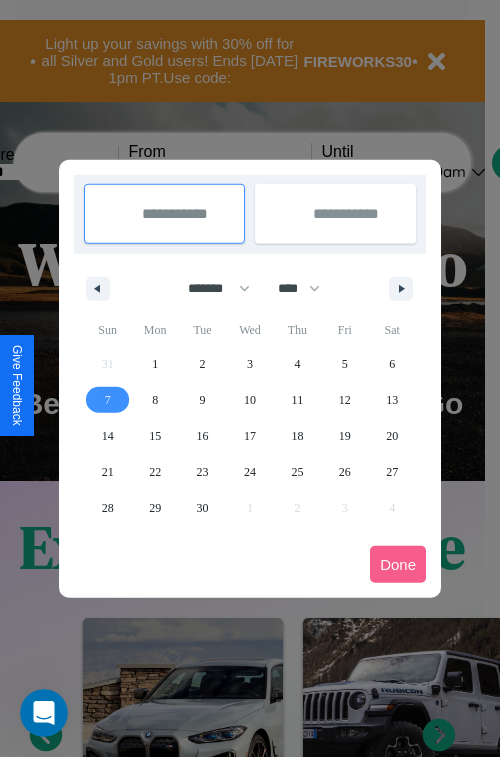 click on "7" at bounding box center (108, 400) 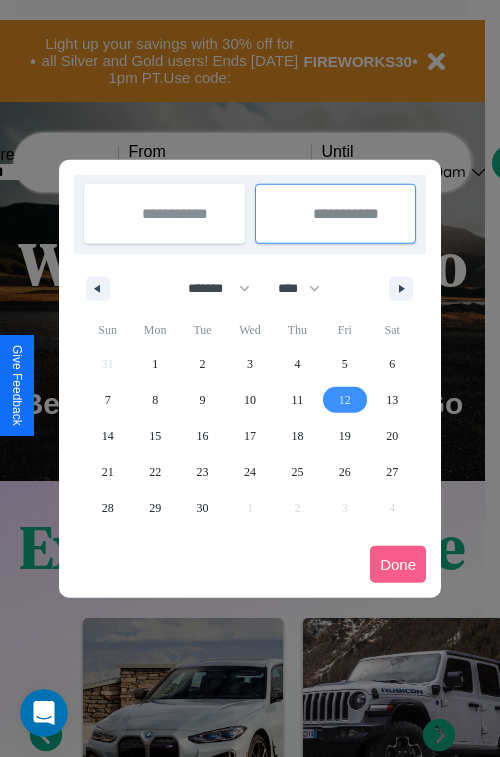 click on "12" at bounding box center [345, 400] 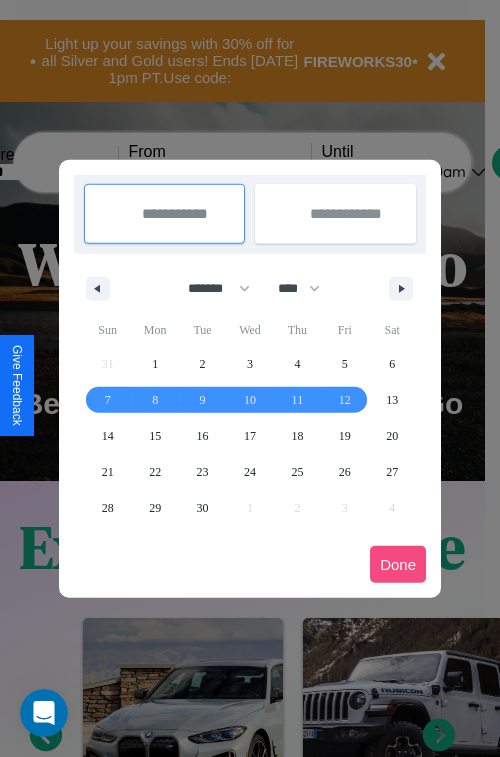 click on "Done" at bounding box center (398, 564) 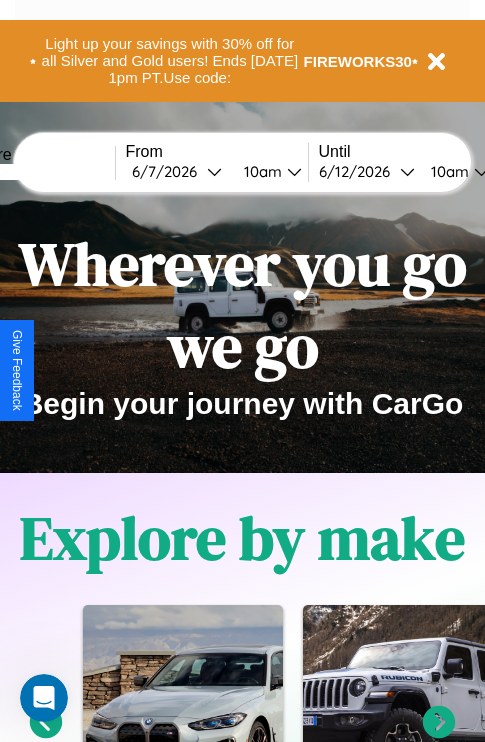 click on "10am" at bounding box center (260, 171) 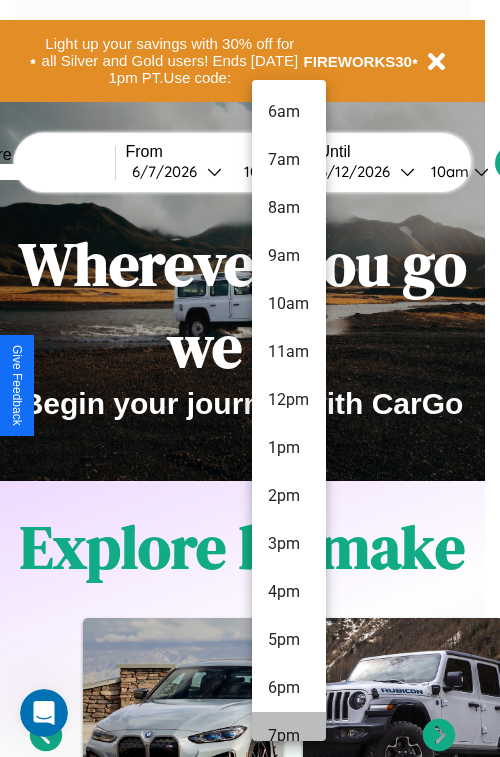 click on "7pm" at bounding box center [289, 736] 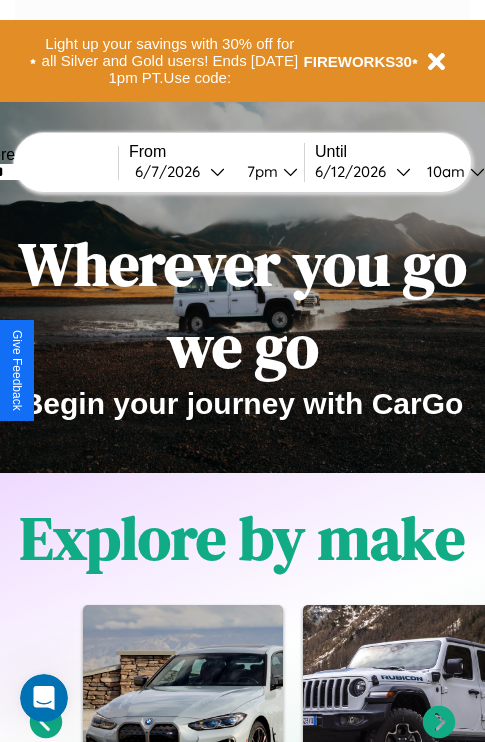 click on "10am" at bounding box center (443, 171) 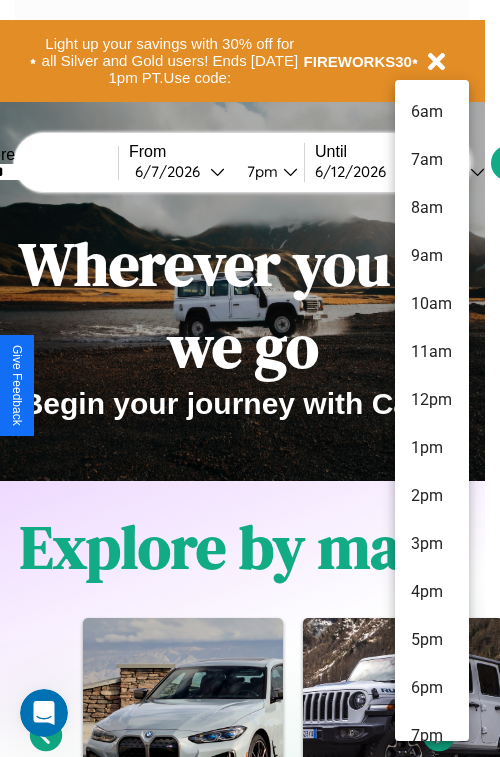 click on "6pm" at bounding box center [432, 688] 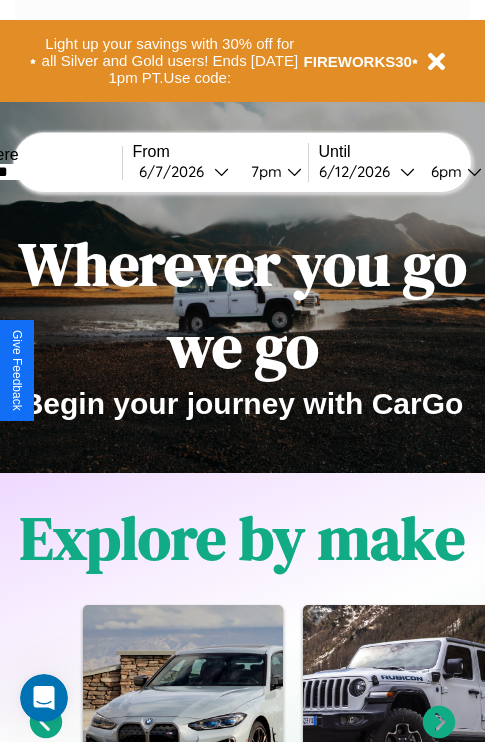 scroll, scrollTop: 0, scrollLeft: 64, axis: horizontal 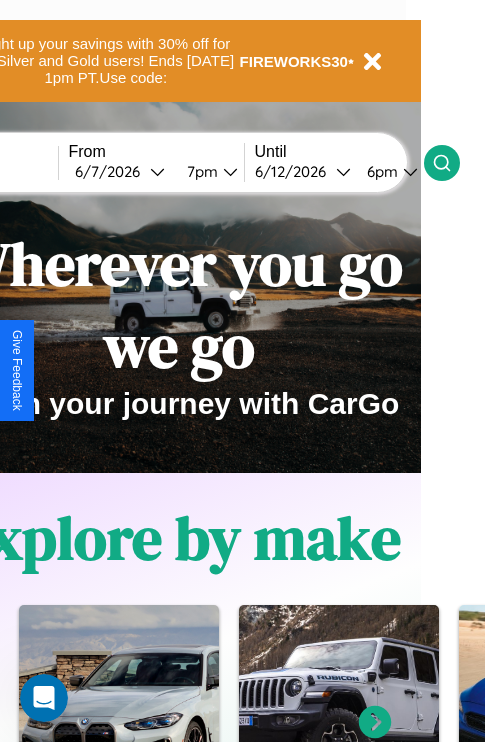 click 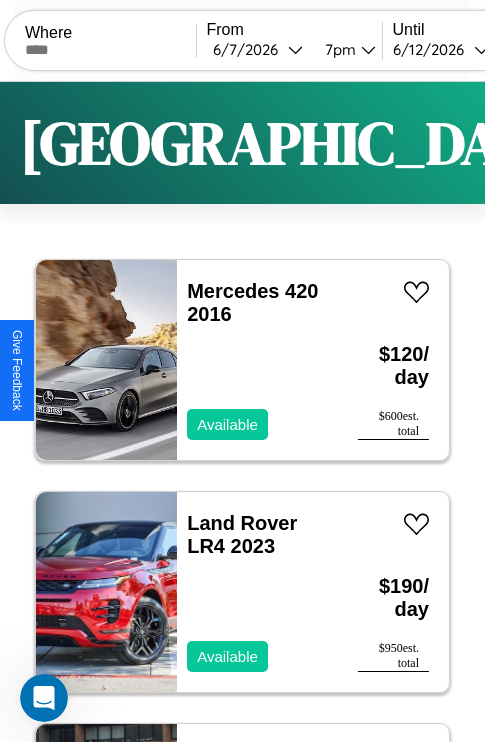 scroll, scrollTop: 95, scrollLeft: 0, axis: vertical 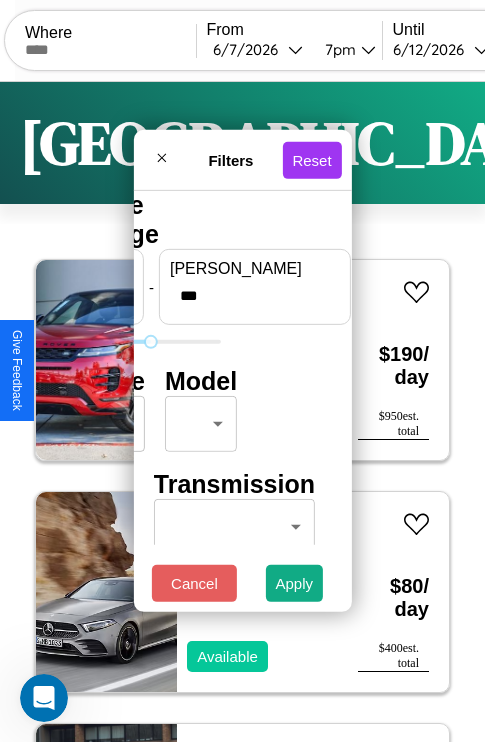 type on "***" 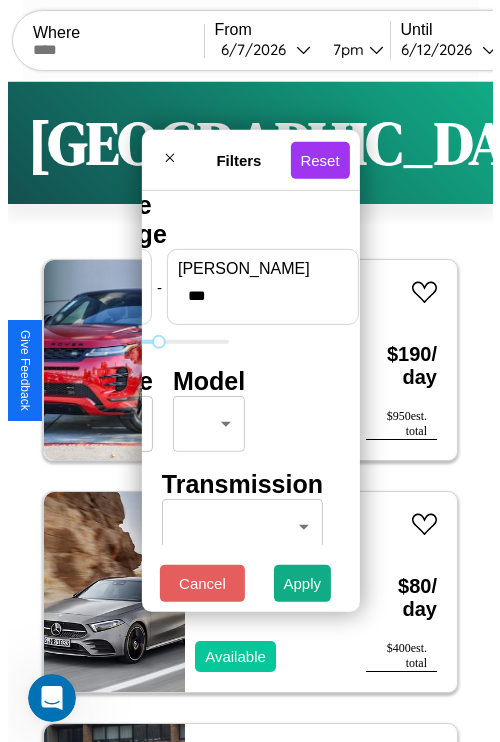 scroll, scrollTop: 0, scrollLeft: 0, axis: both 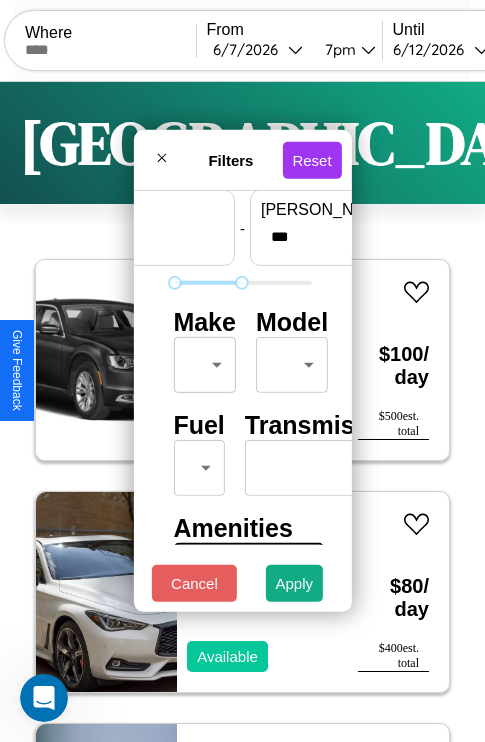 type on "*" 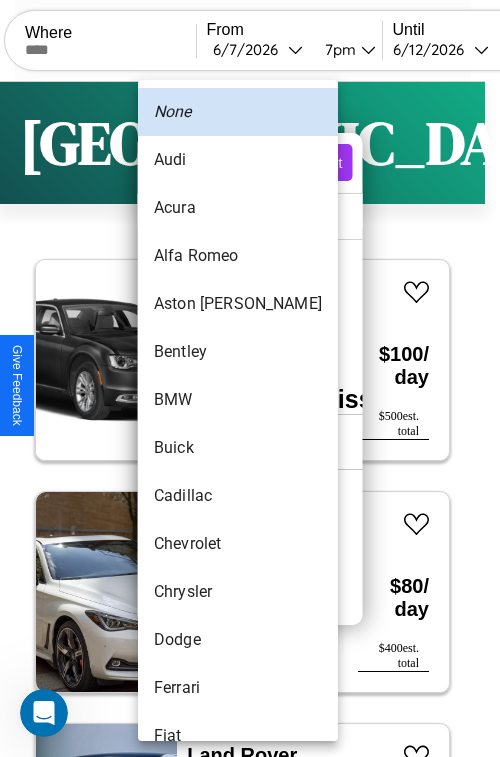 click on "BMW" at bounding box center [238, 400] 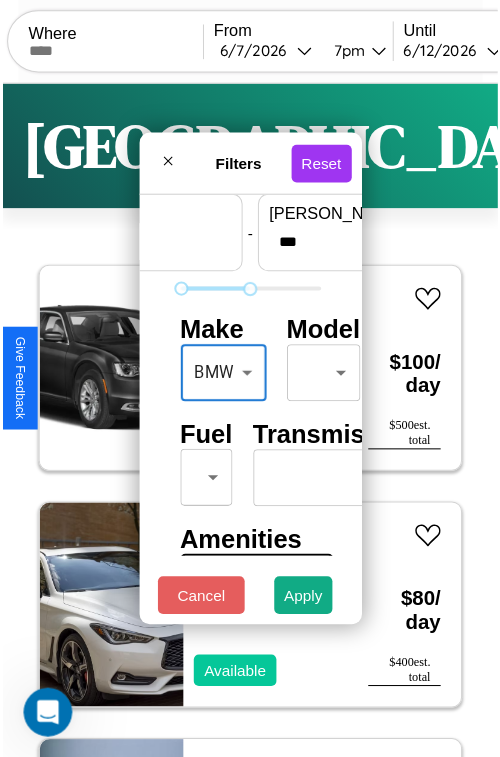 scroll, scrollTop: 59, scrollLeft: 7, axis: both 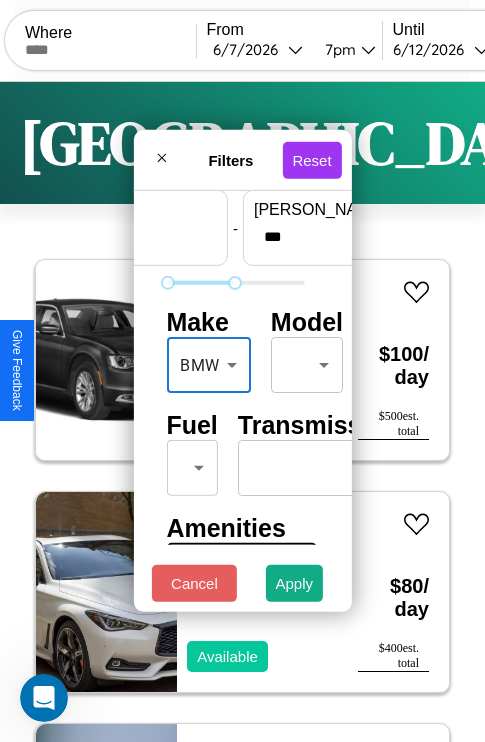 click on "CarGo Where From [DATE] 7pm Until [DATE] 6pm Become a Host Login Sign Up [GEOGRAPHIC_DATA] Filters 175  cars in this area These cars can be picked up in this city. Chrysler   Vision   2021 Available $ 100  / day $ 500  est. total Infiniti   G25   2024 Available $ 80  / day $ 400  est. total Land Rover   LR2   2024 Available $ 70  / day $ 350  est. total Mercedes   SLC-Class   2014 Available $ 80  / day $ 400  est. total Honda   TRX300N   2024 Available $ 50  / day $ 250  est. total Infiniti   I30   2019 Available $ 200  / day $ 1000  est. total Infiniti   M37   2016 Available $ 190  / day $ 950  est. total Mercedes   L1013   2022 Available $ 190  / day $ 950  est. total Nissan   Altima   2016 Available $ 190  / day $ 950  est. total Lamborghini   Huracan   2021 Available $ 90  / day $ 450  est. total Buick   Verano   2022 Available $ 170  / day $ 850  est. total Land Rover   LR3   2014 Unavailable $ 150  / day $ 750  est. total Buick   Skylark   2019 Available $ 190  / day $ 950  est. total Land Rover   LR3" at bounding box center [242, 412] 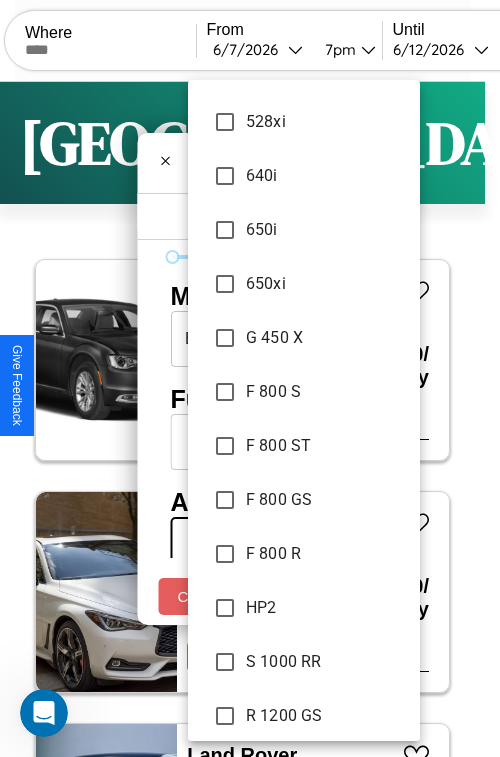 scroll, scrollTop: 1427, scrollLeft: 0, axis: vertical 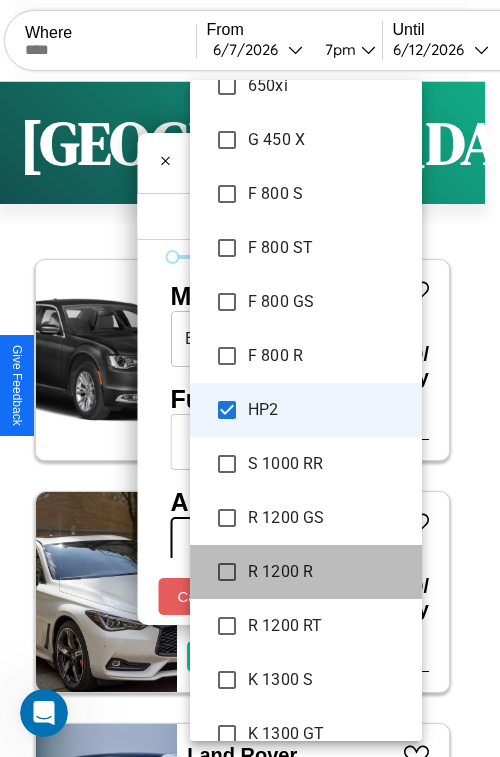 click on "R 1200 R" at bounding box center [306, 572] 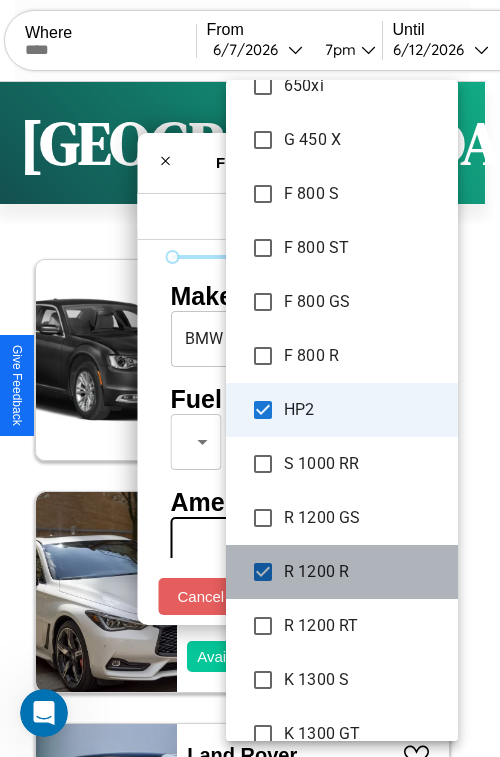 scroll, scrollTop: 78, scrollLeft: 0, axis: vertical 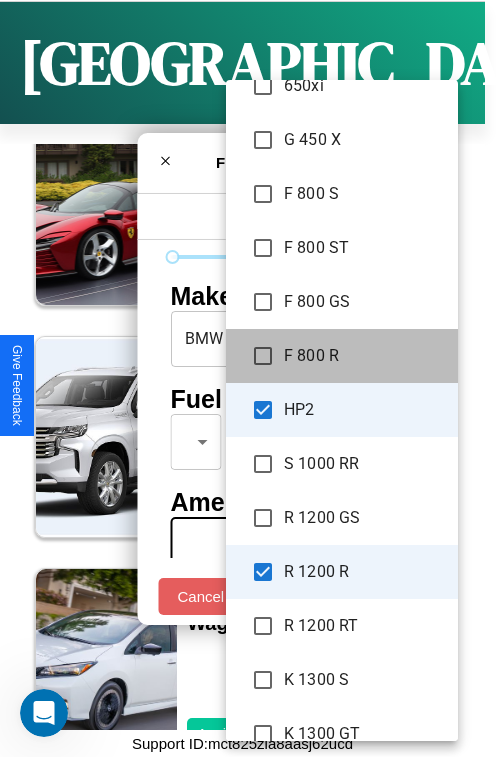 click on "F 800 R" at bounding box center [342, 356] 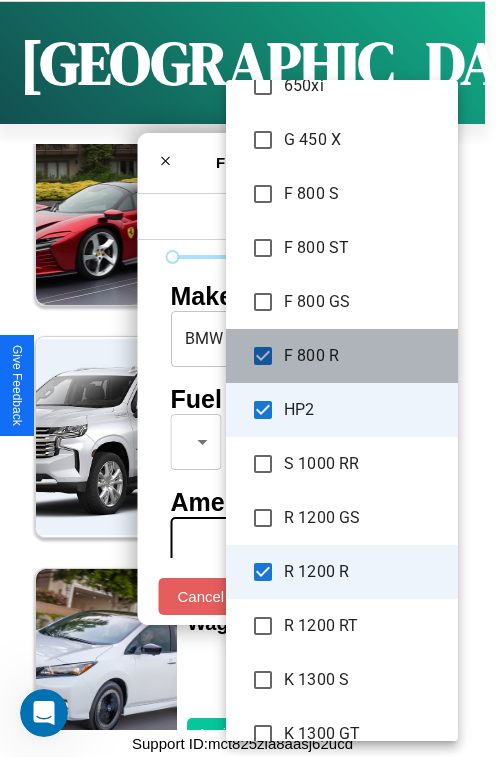 type on "**********" 